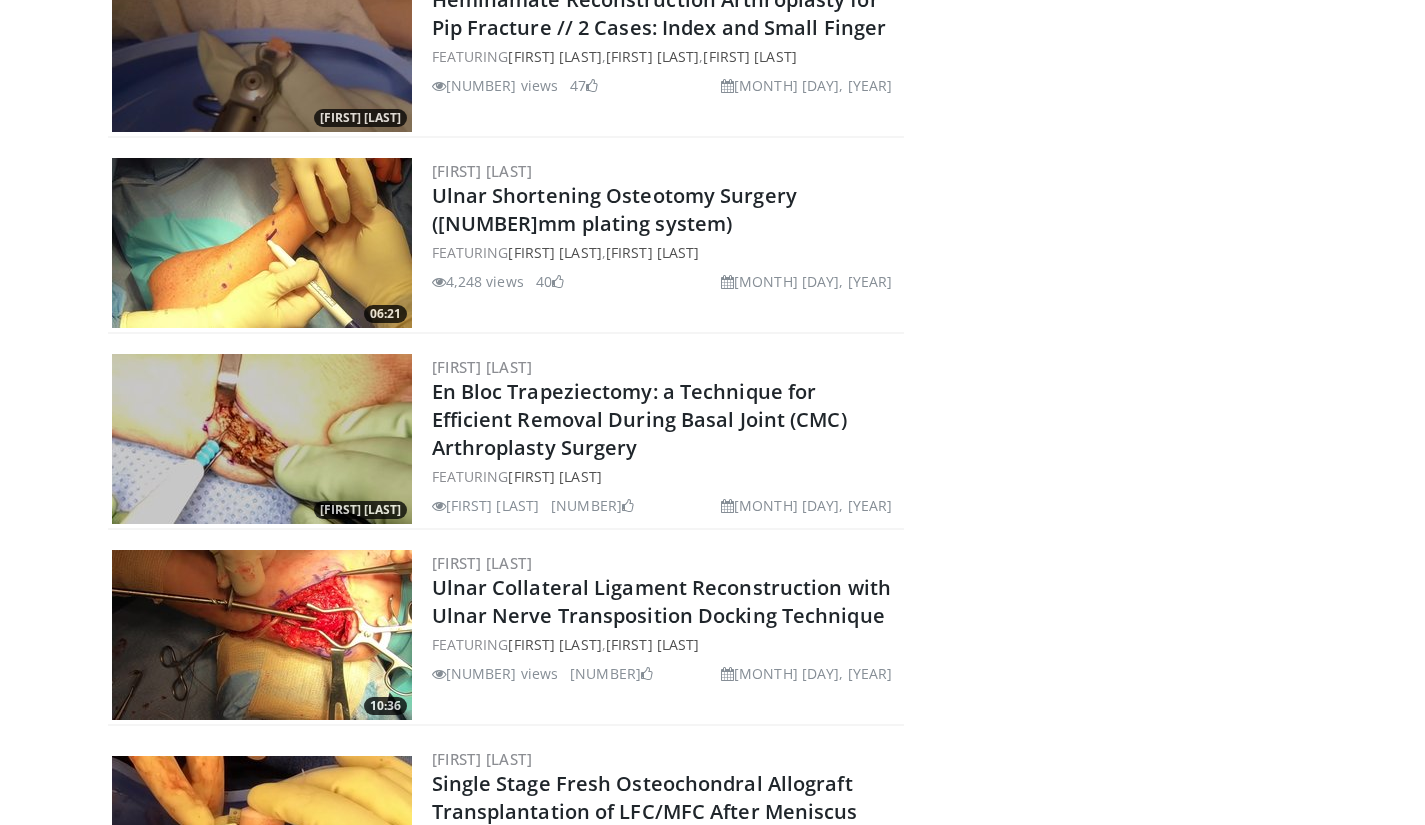 scroll, scrollTop: 1420, scrollLeft: 0, axis: vertical 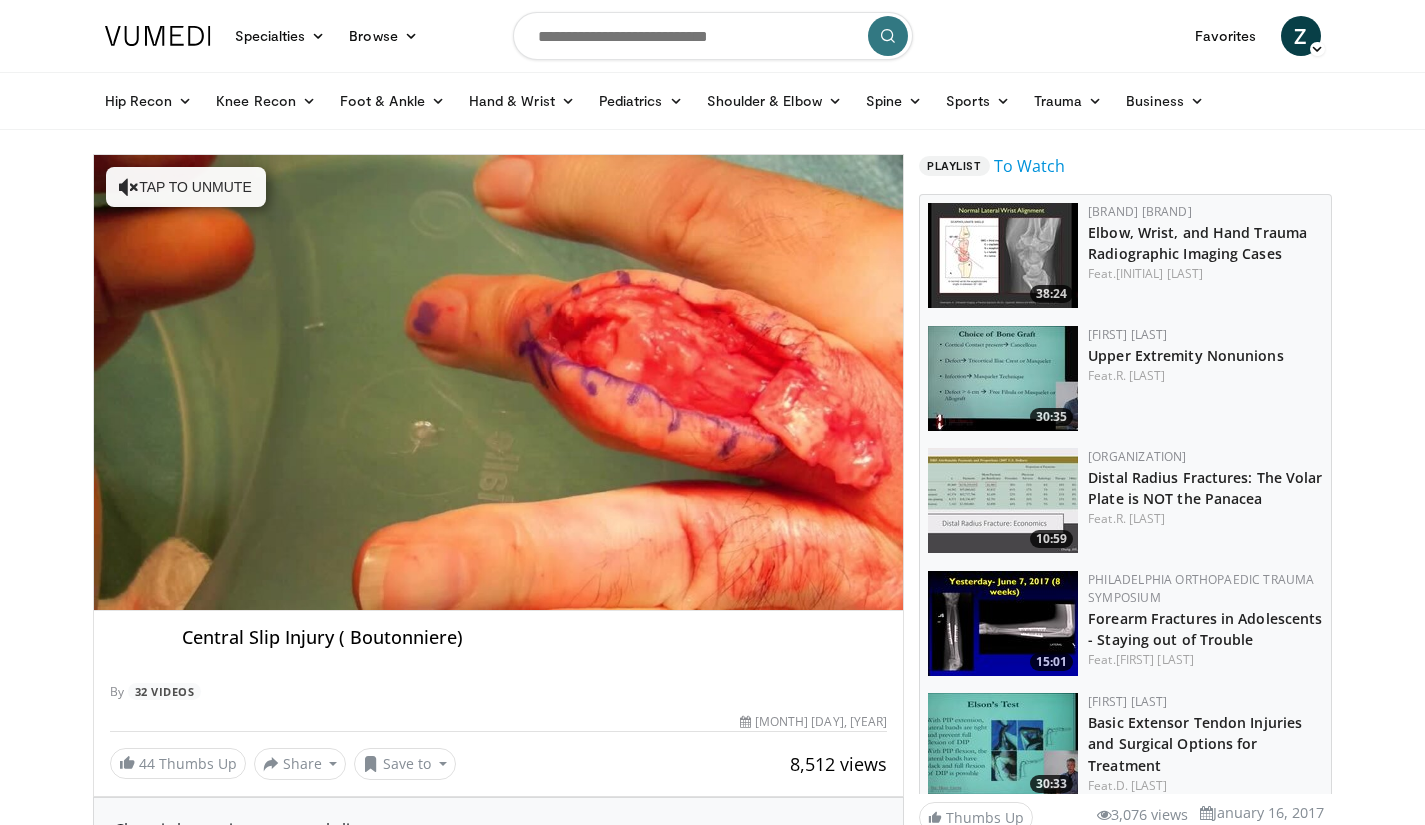 click on "10 seconds
Tap to unmute" at bounding box center (499, 382) 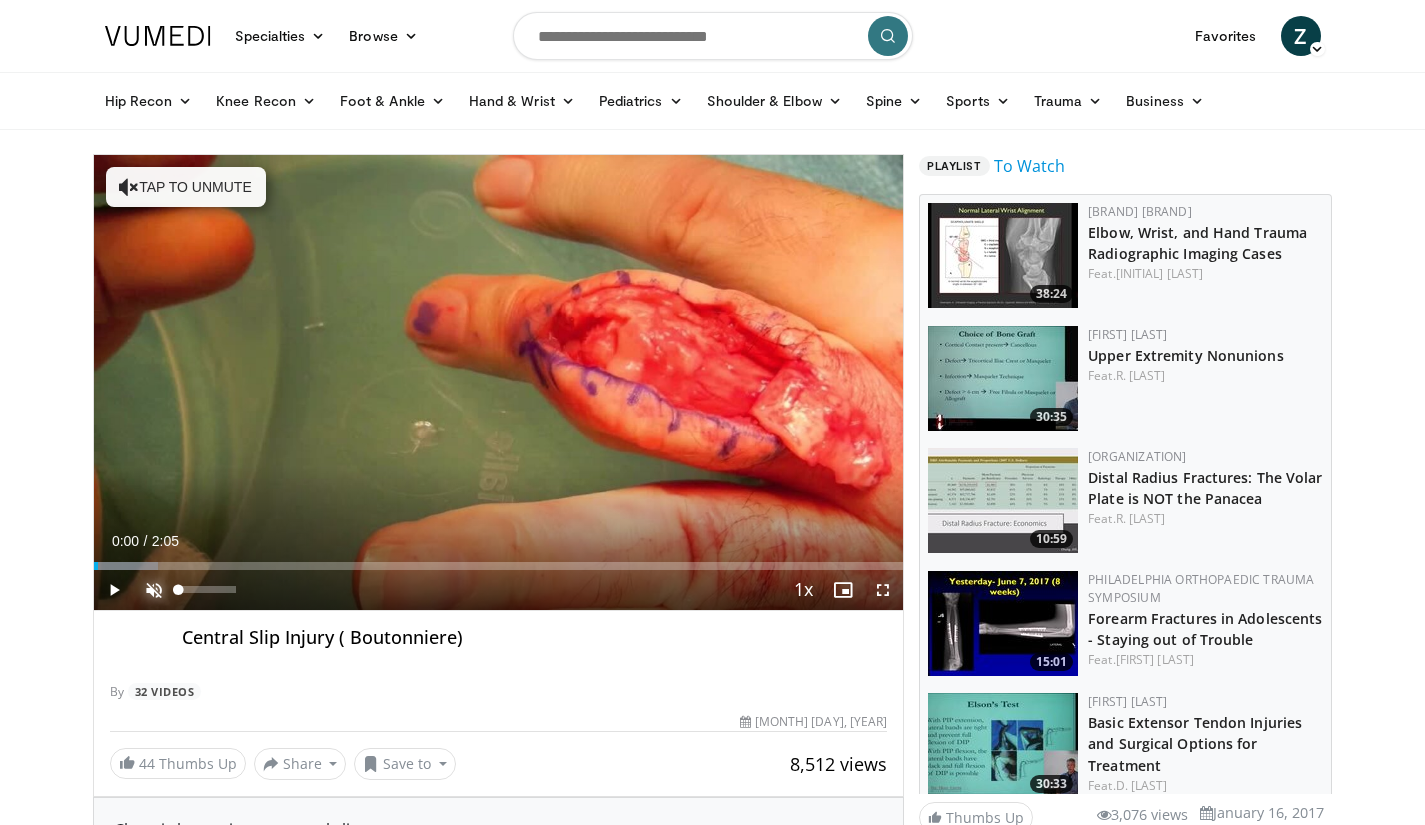 click at bounding box center [154, 590] 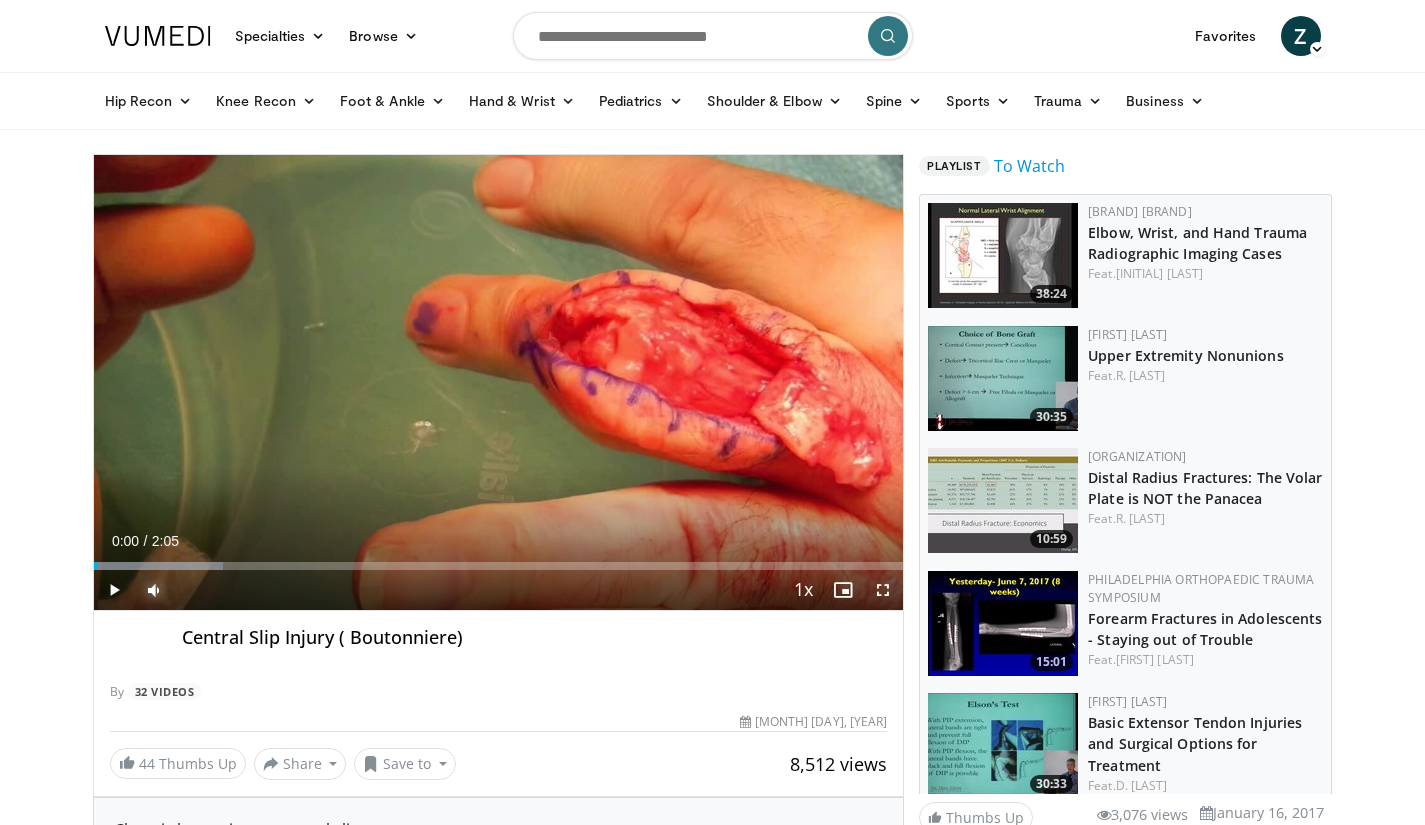 click on "Loaded :  15.97% 0:00 0:06" at bounding box center (499, 566) 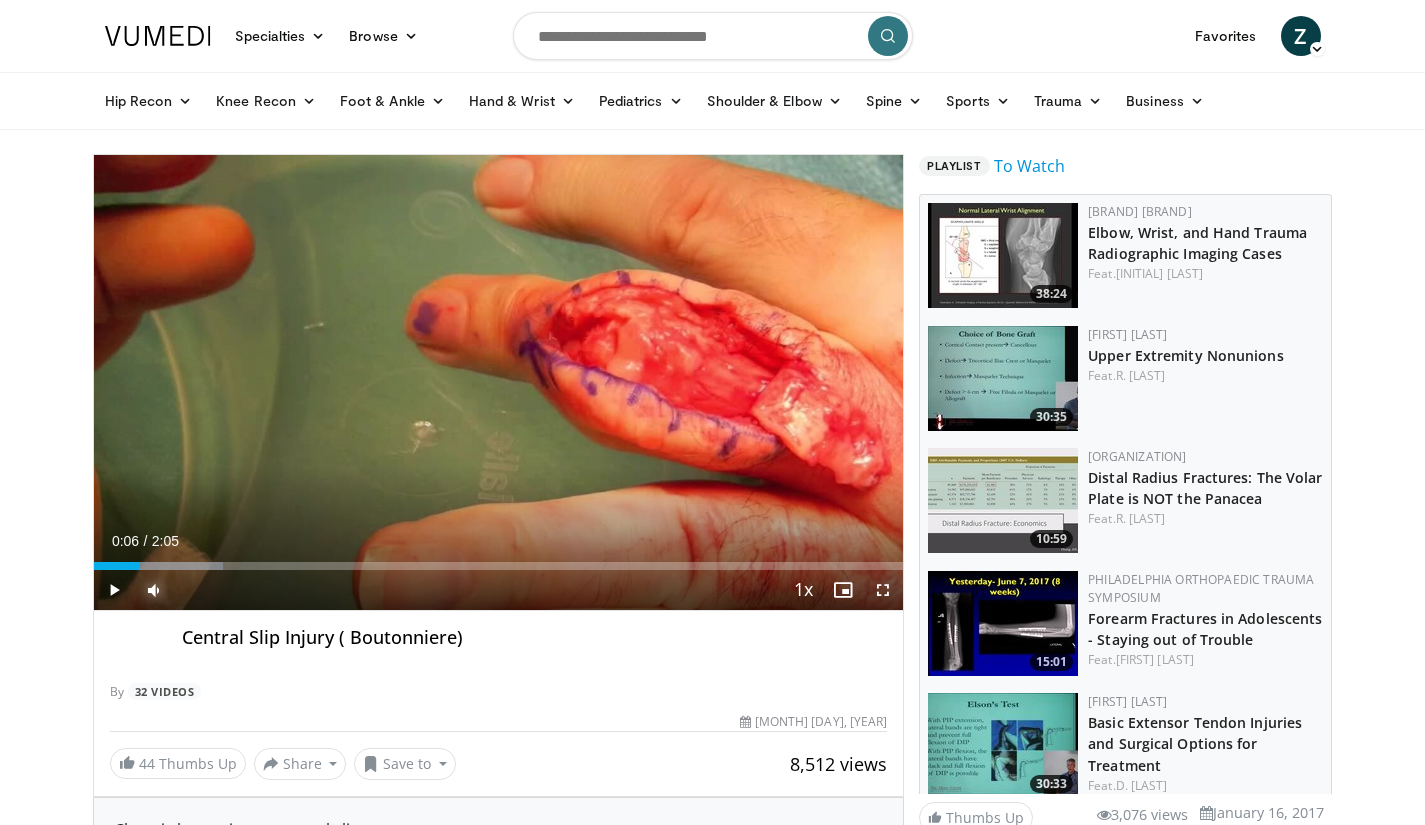 click on "Loaded :  15.97% 0:06 0:11" at bounding box center (499, 560) 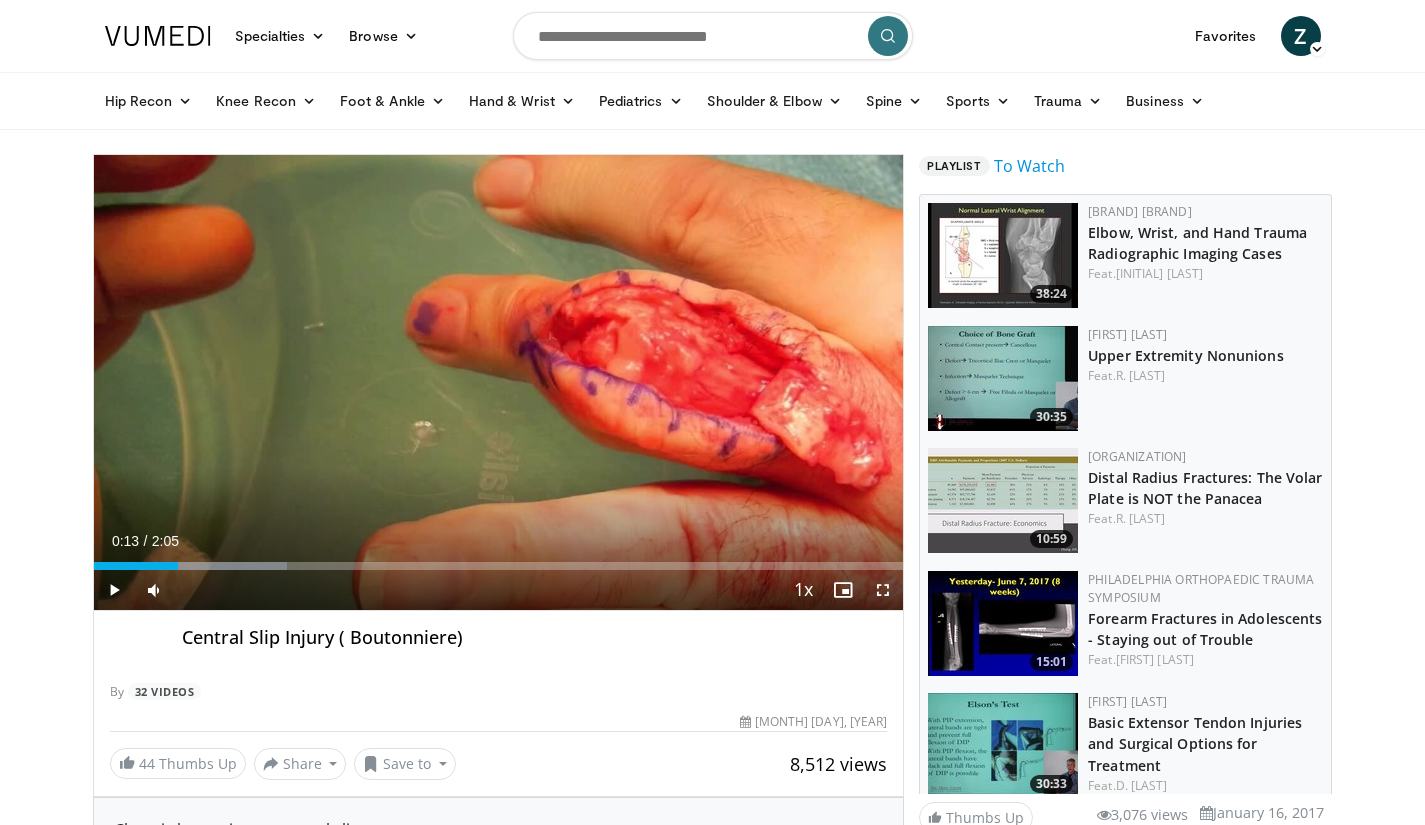 click on "10 seconds
Tap to unmute" at bounding box center (499, 382) 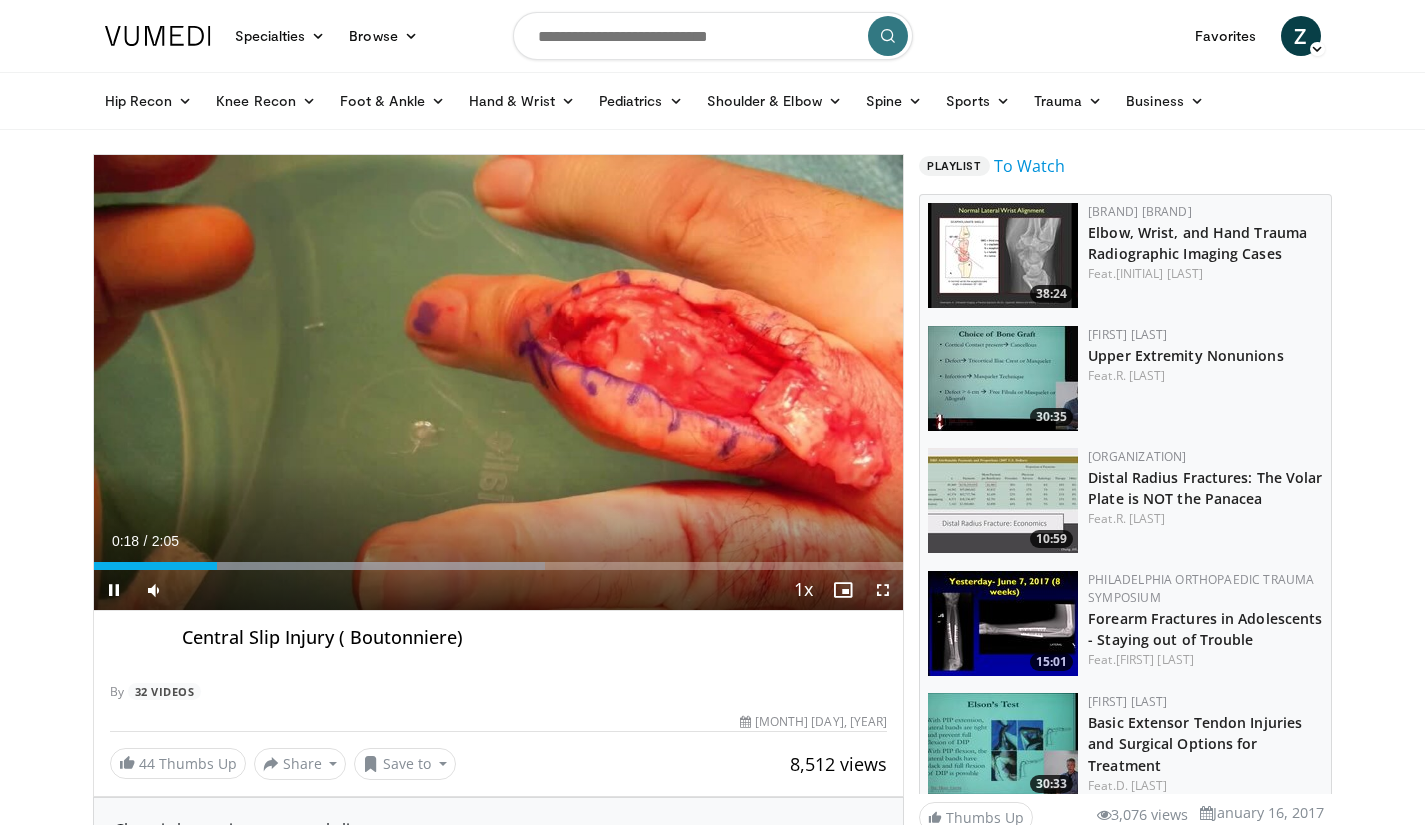 click on "Loaded :  55.76% 0:19 0:28" at bounding box center [499, 560] 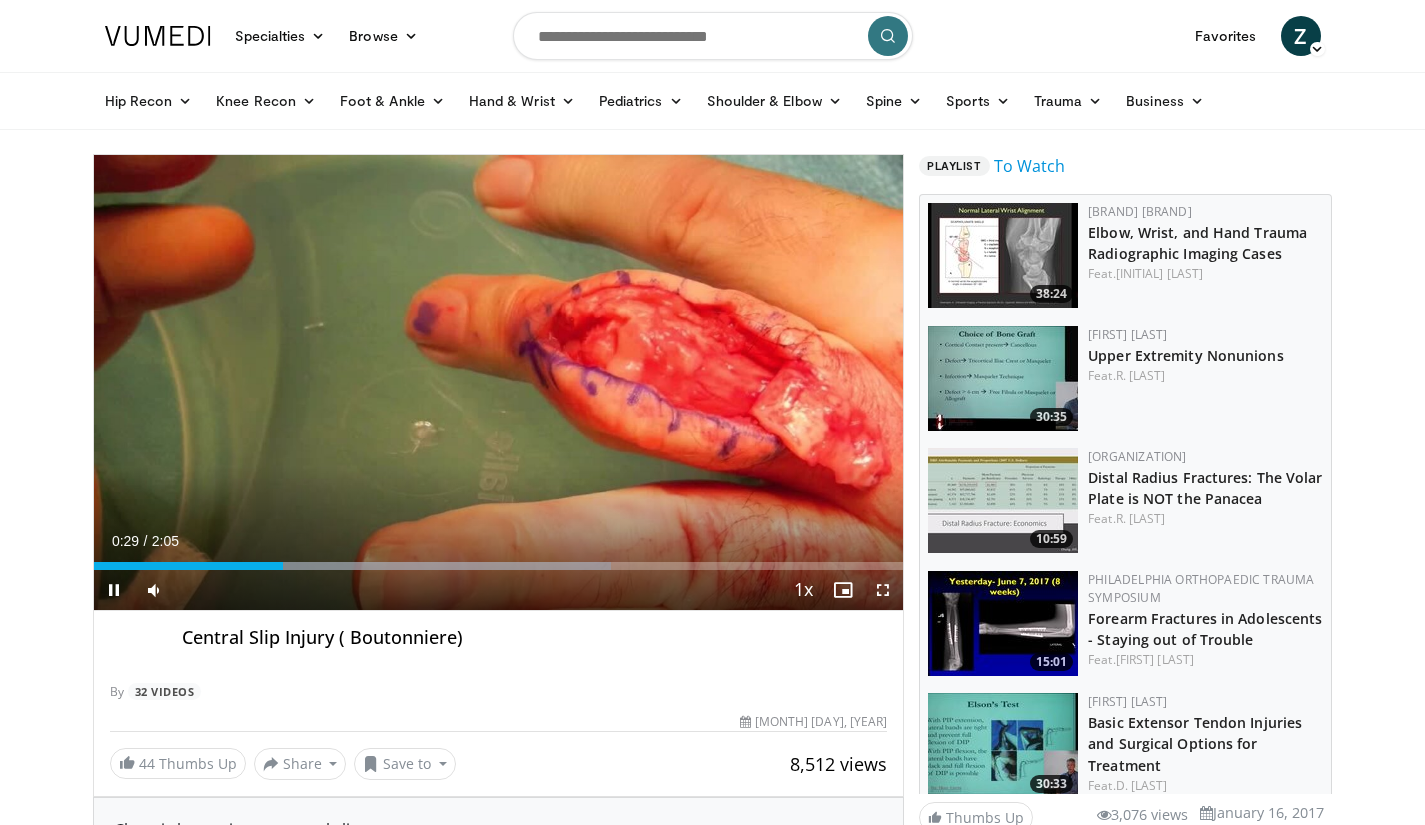 click at bounding box center [352, 566] 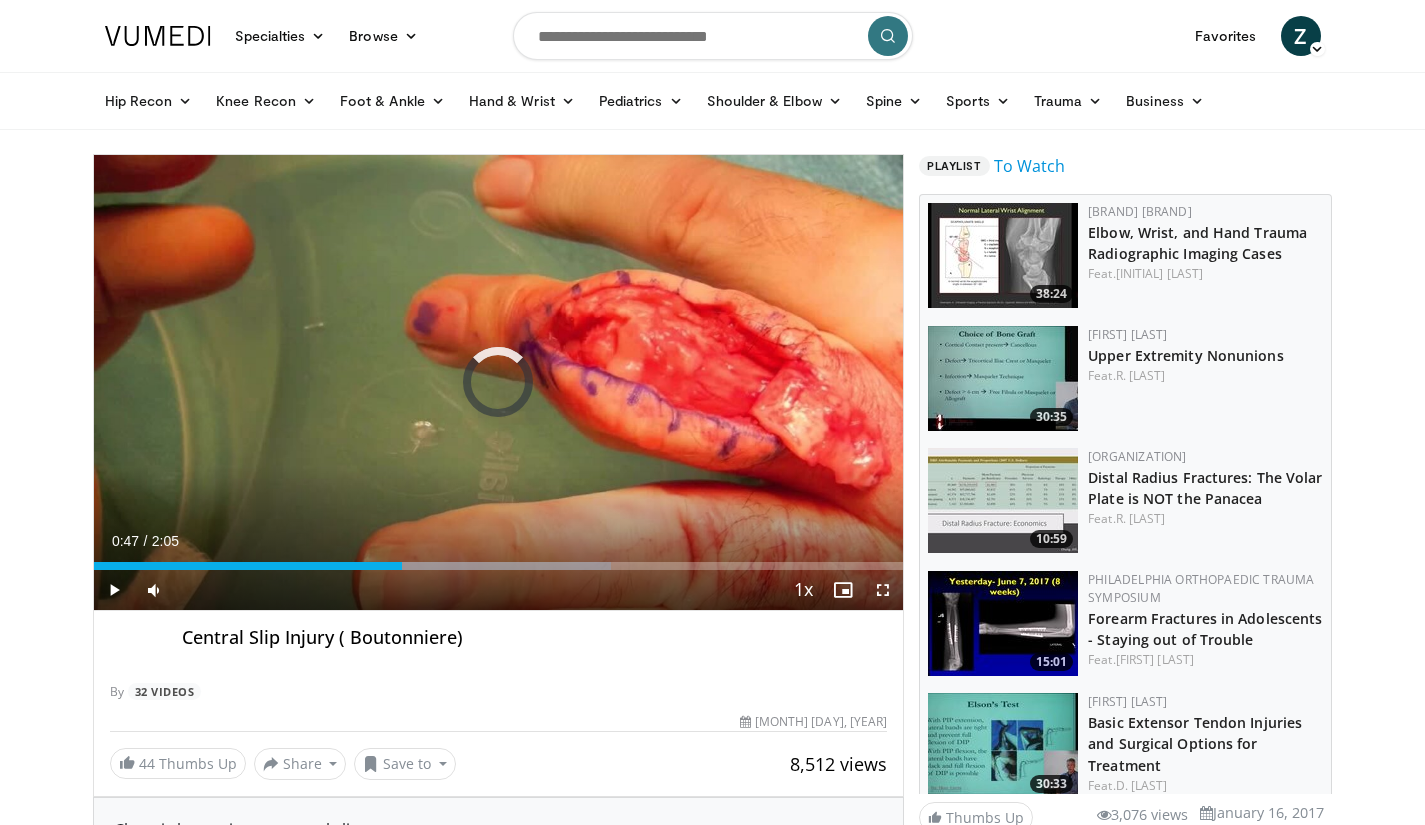 click on "Loaded :  63.90% 0:47 0:35" at bounding box center [499, 566] 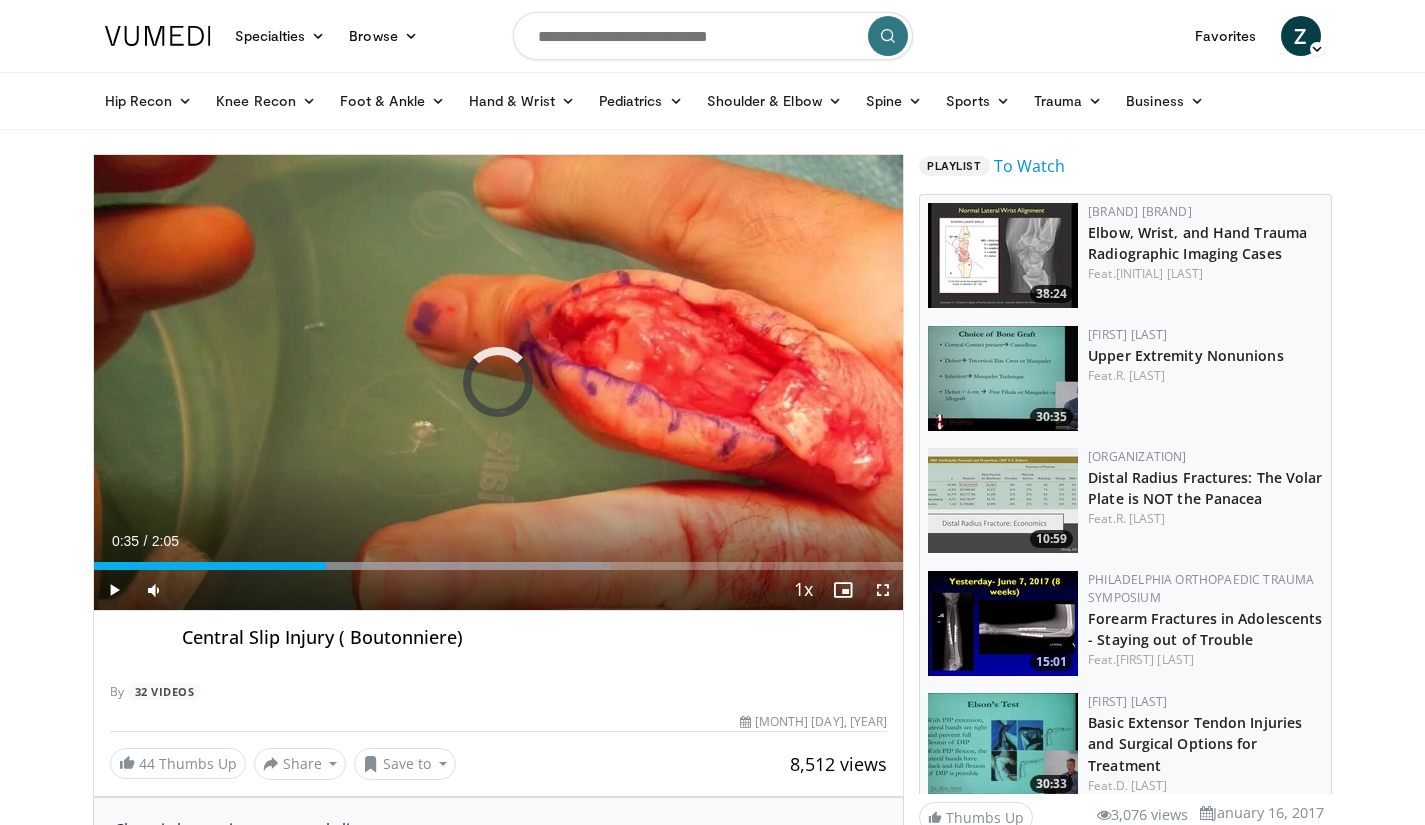 click on "0:35" at bounding box center [210, 566] 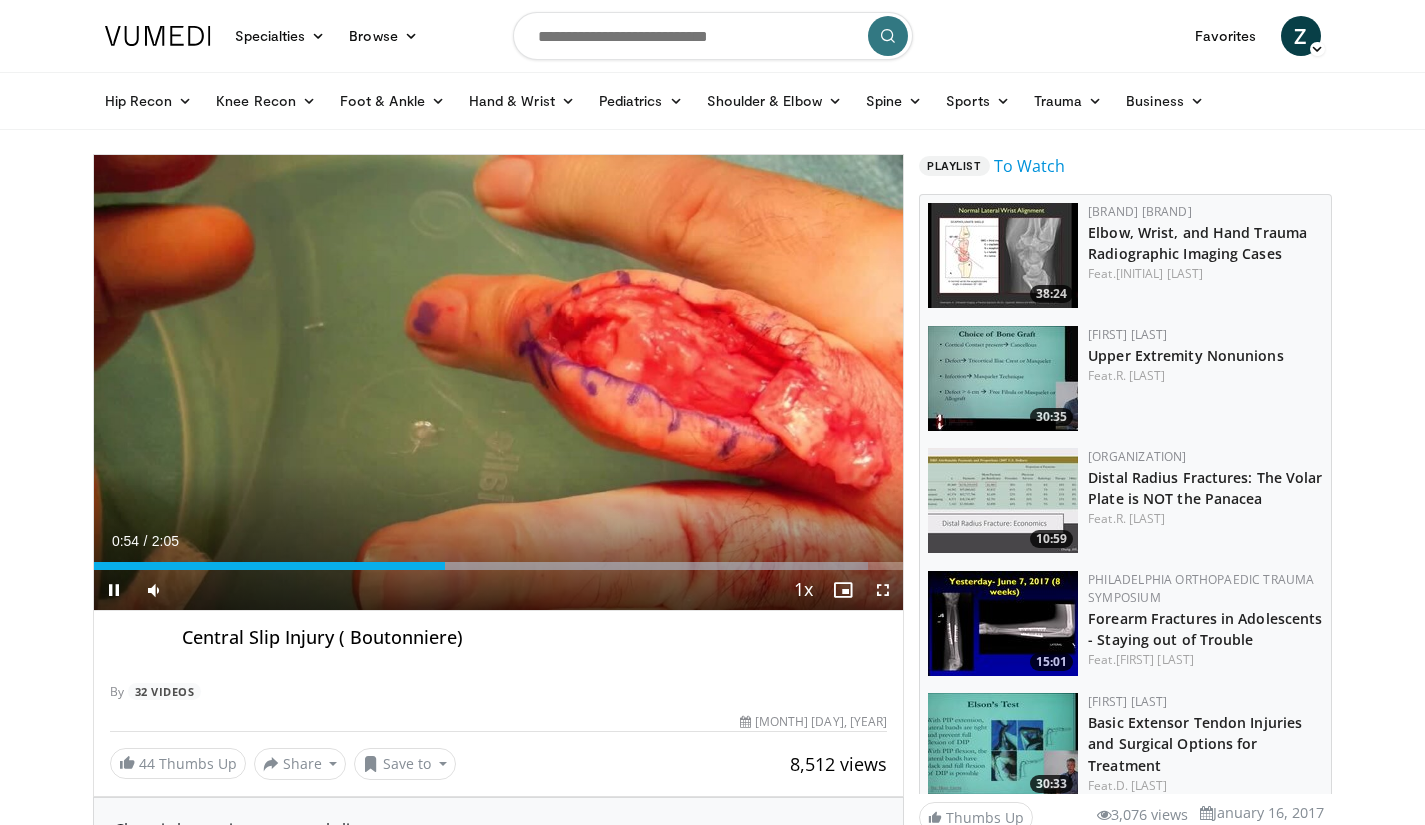 click on "Current Time  0:54 / Duration  2:05 Pause Skip Backward Skip Forward Mute Loaded :  95.63% 0:54 1:00 Stream Type  LIVE Seek to live, currently behind live LIVE   1x Playback Rate 0.5x 0.75x 1x , selected 1.25x 1.5x 1.75x 2x Chapters Chapters Descriptions descriptions off , selected Captions captions settings , opens captions settings dialog captions off , selected Audio Track en (Main) , selected Fullscreen Enable picture-in-picture mode" at bounding box center [499, 590] 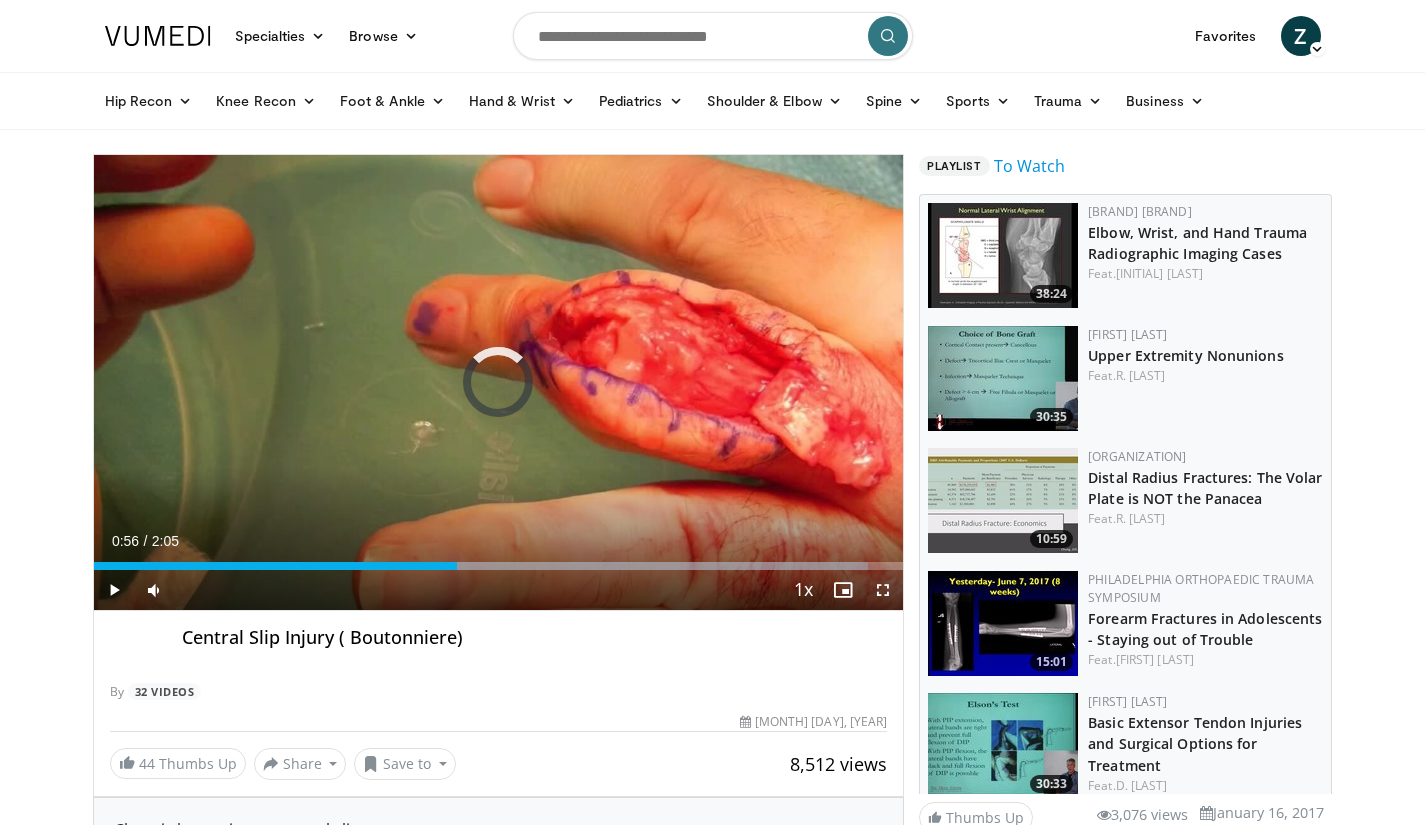 click on "Loaded :  95.63% 0:56 1:04" at bounding box center (499, 560) 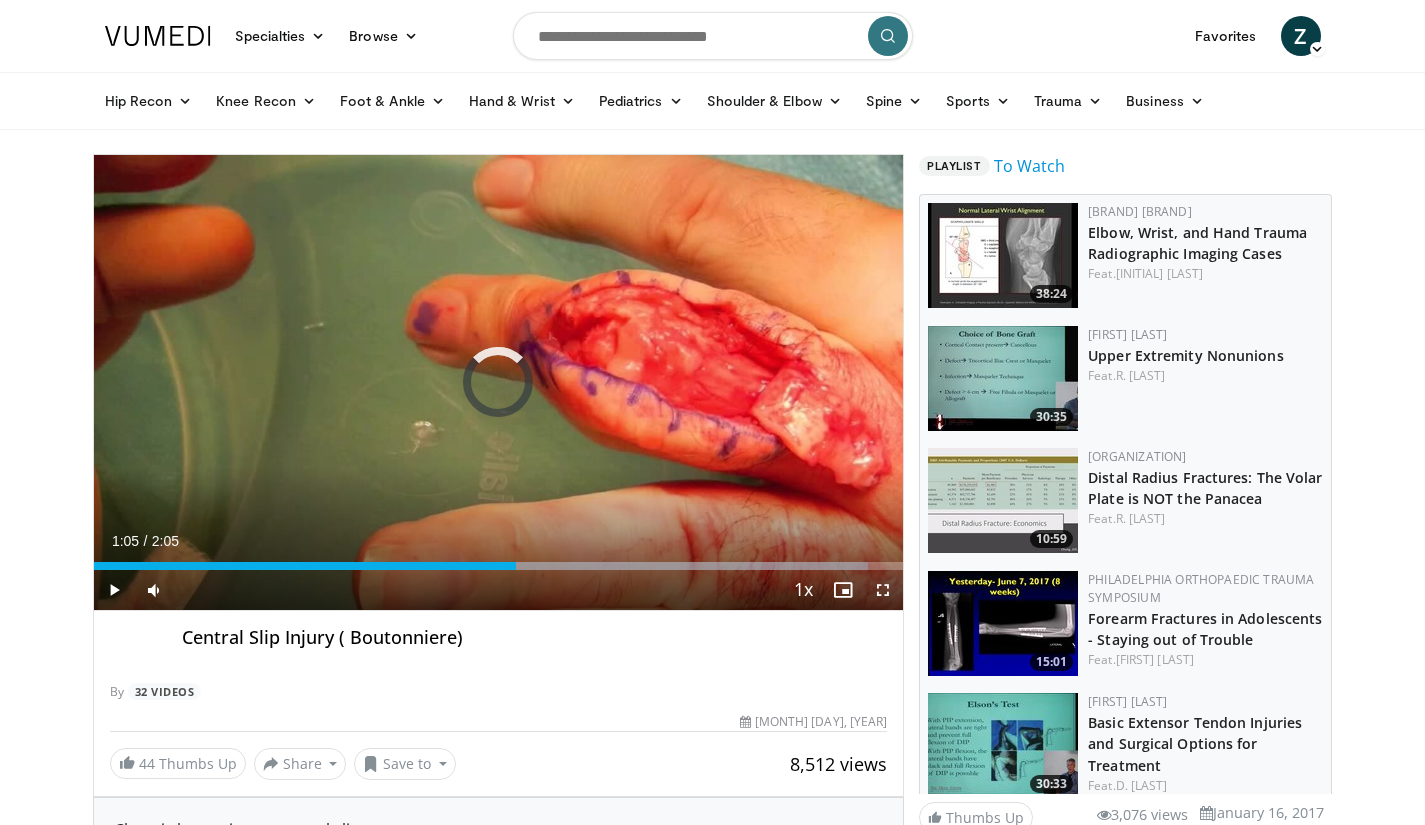click on "Loaded :  95.63% 1:05 1:04" at bounding box center (499, 560) 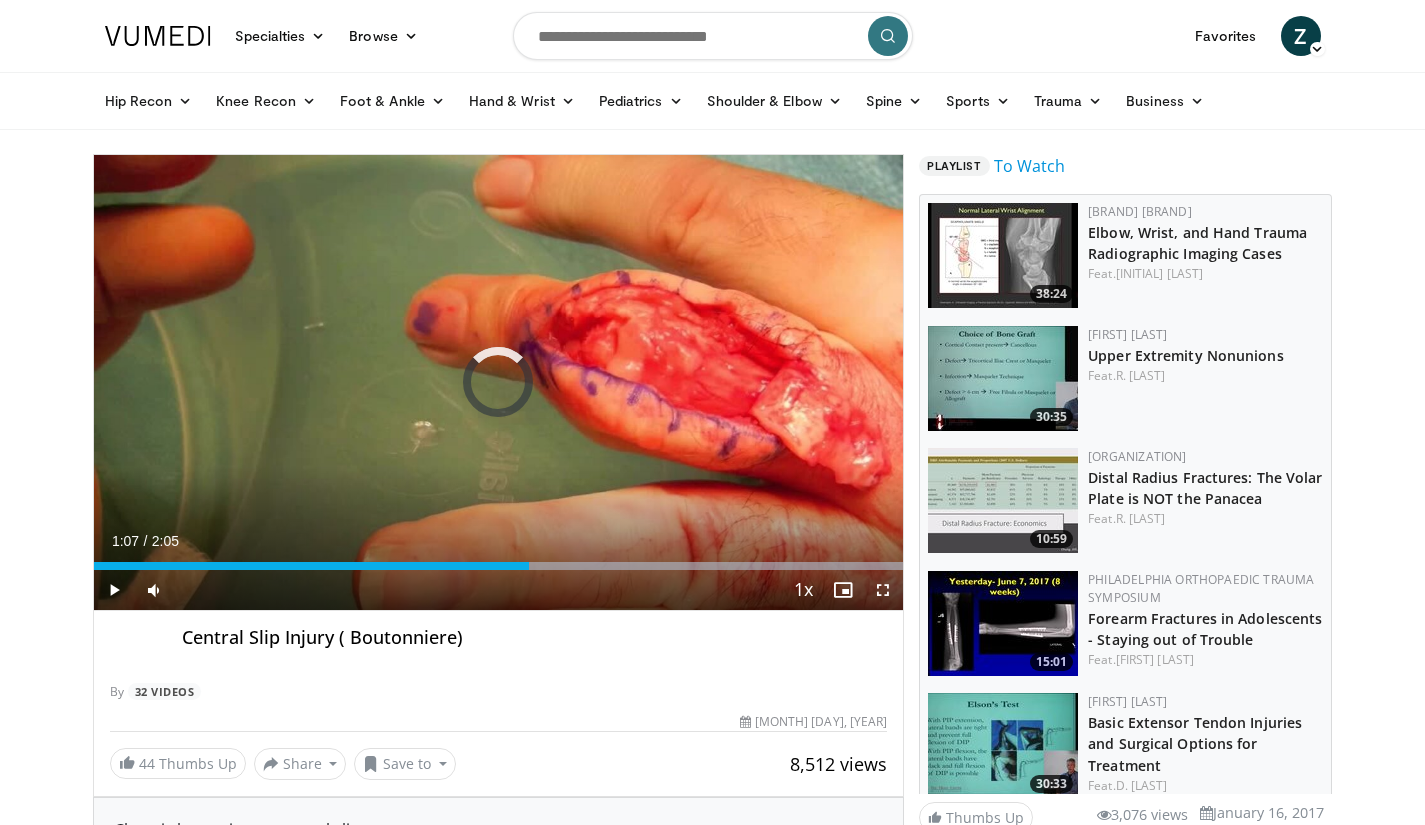 click on "Loaded :  100.00% 1:07 1:07" at bounding box center [499, 566] 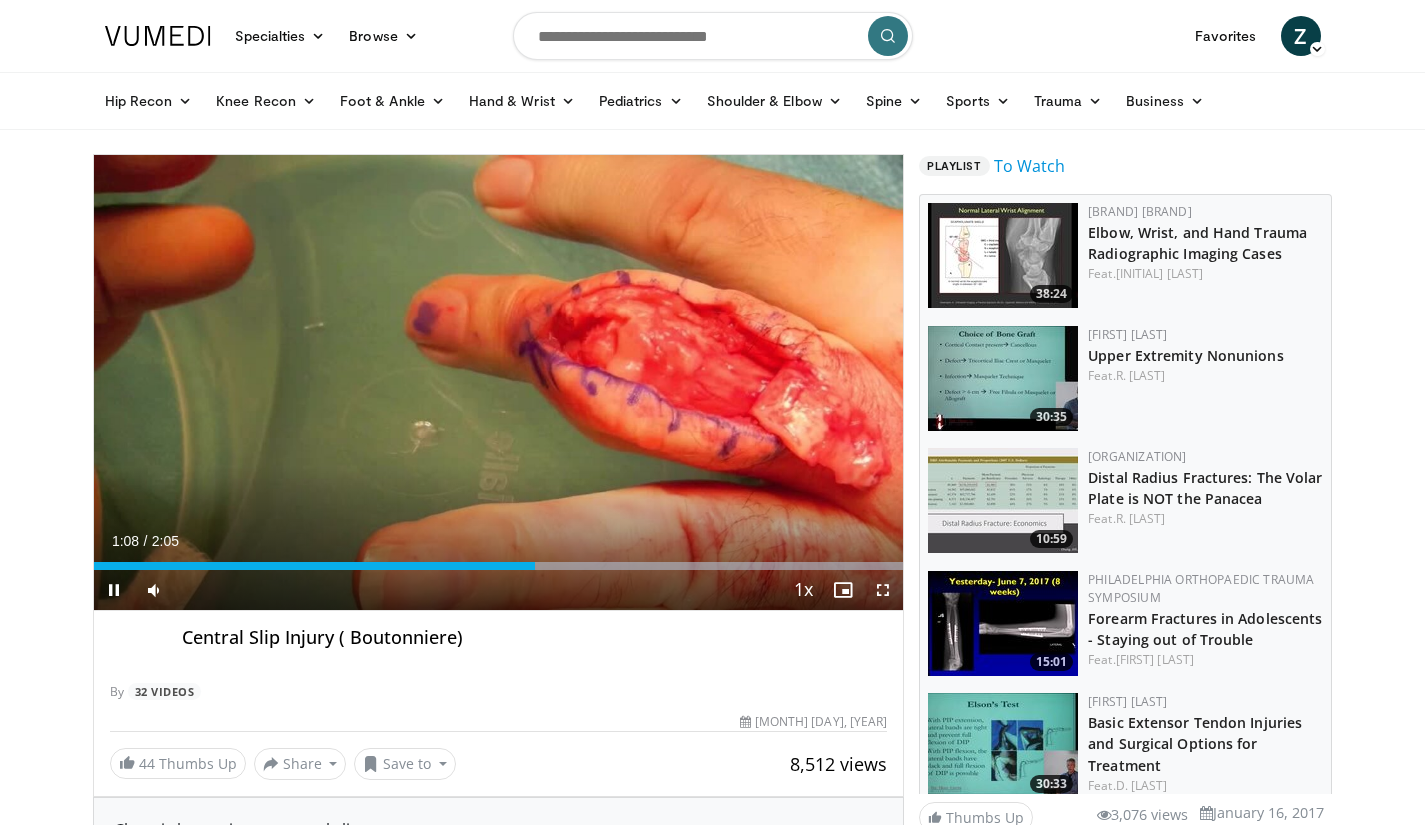 click on "Loaded :  100.00% 1:08 1:05" at bounding box center (499, 566) 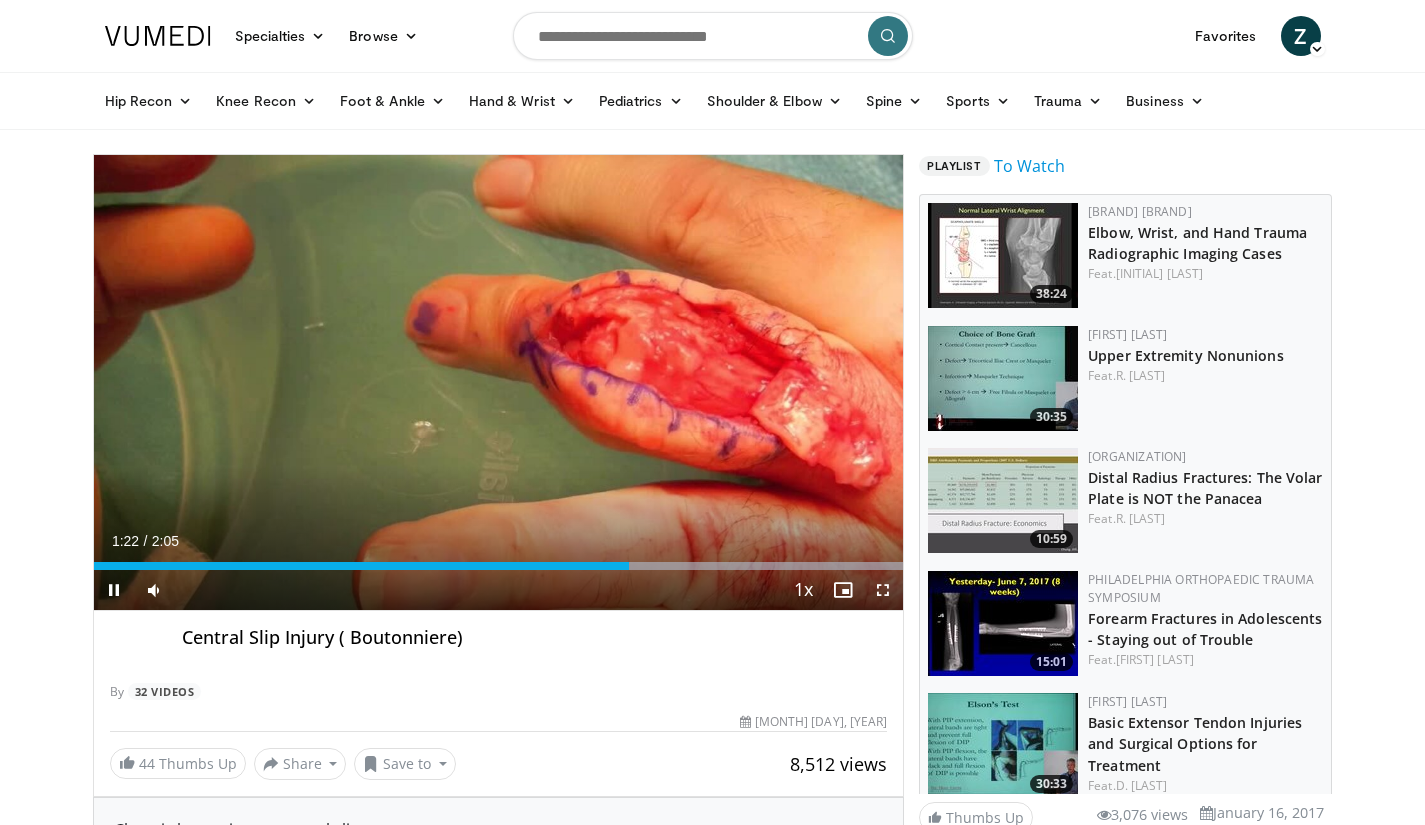 click on "10 seconds
Tap to unmute" at bounding box center [499, 382] 